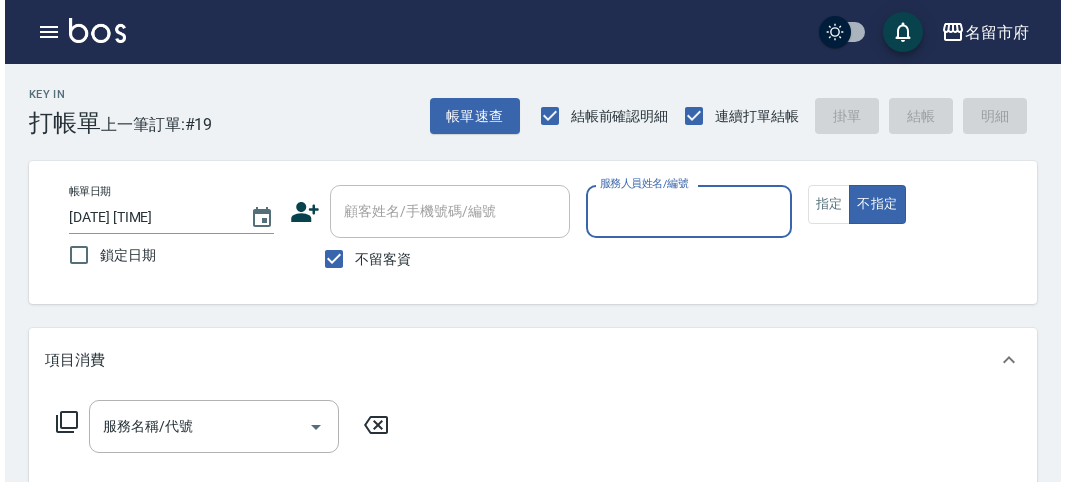 scroll, scrollTop: 0, scrollLeft: 0, axis: both 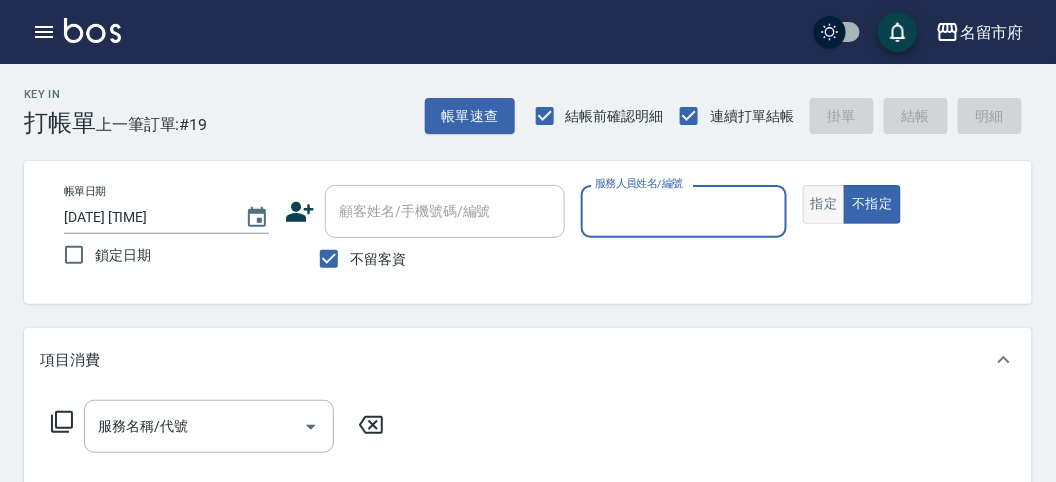 drag, startPoint x: 825, startPoint y: 203, endPoint x: 803, endPoint y: 208, distance: 22.561028 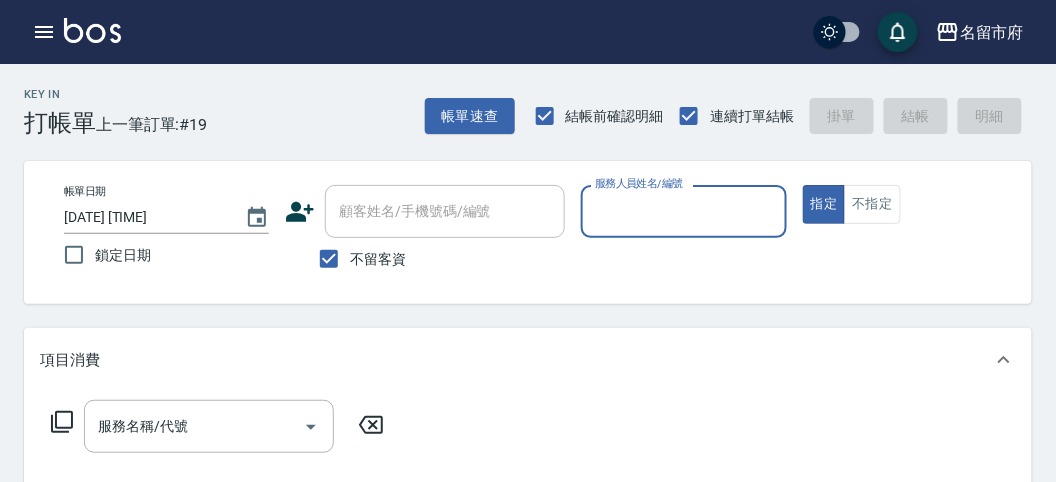 click on "服務人員姓名/編號" at bounding box center (683, 211) 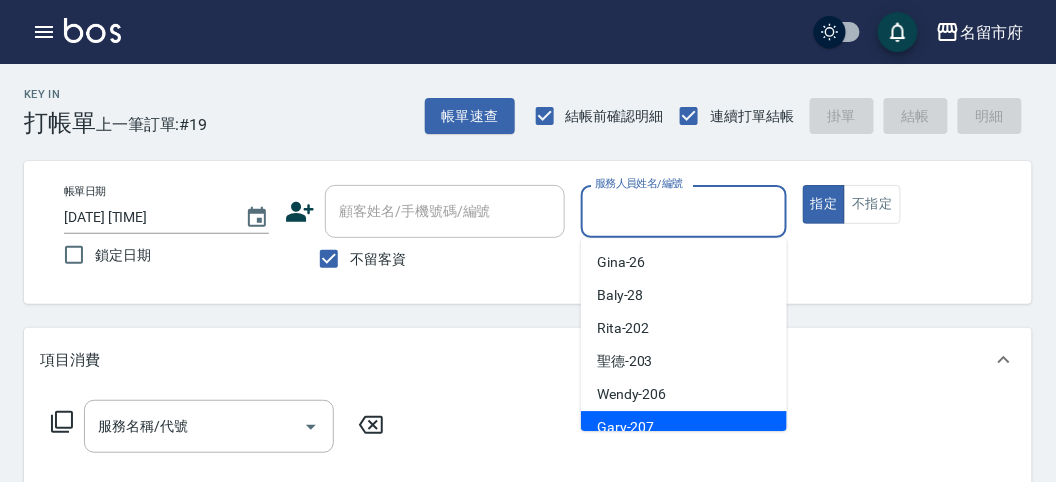 click on "Gary -207" at bounding box center (684, 427) 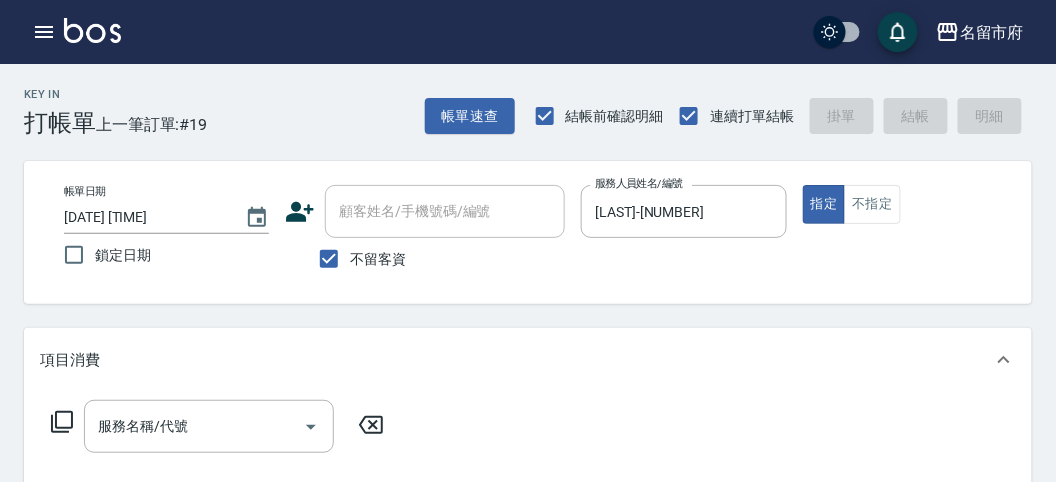 click on "服務名稱/代號 服務名稱/代號" at bounding box center [218, 426] 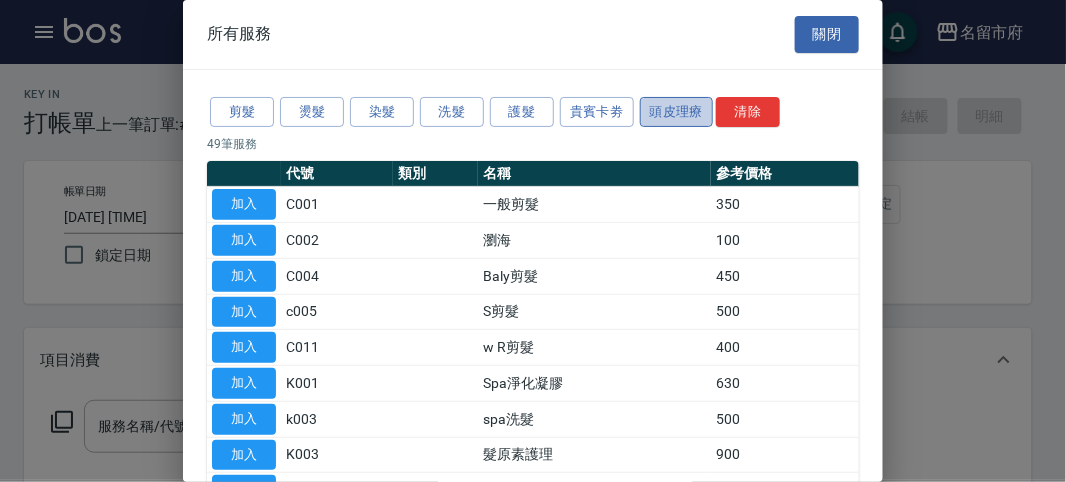 click on "頭皮理療" at bounding box center [677, 112] 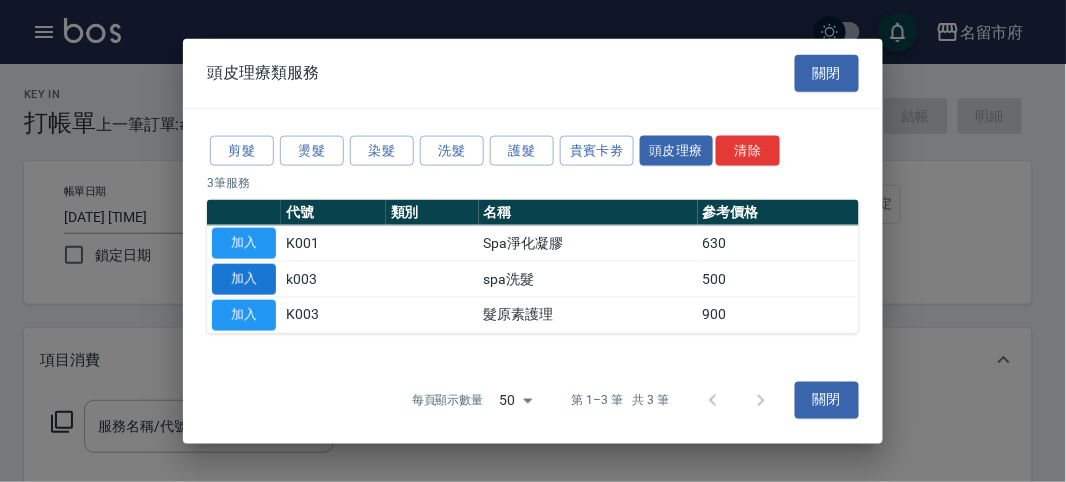 click on "加入" at bounding box center (244, 279) 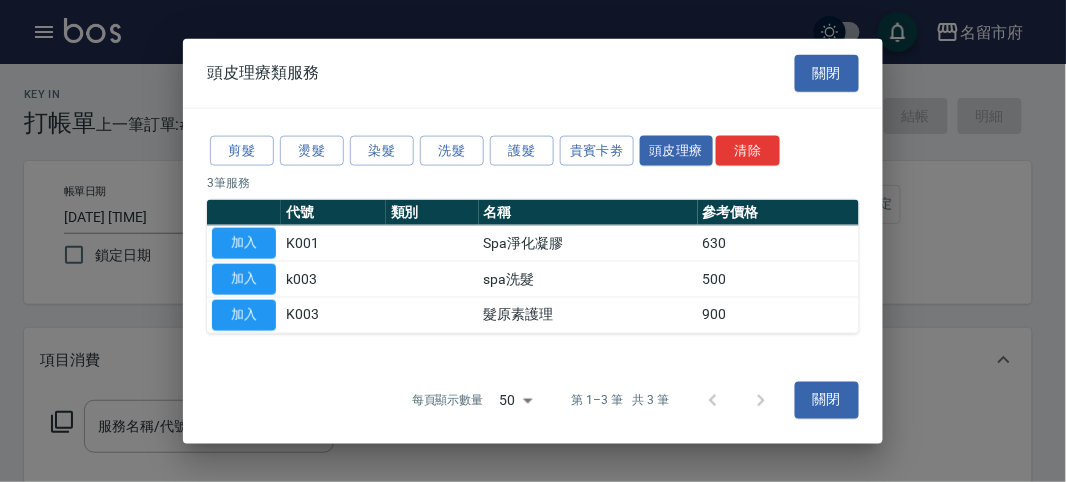 type on "spa洗髮(k003)" 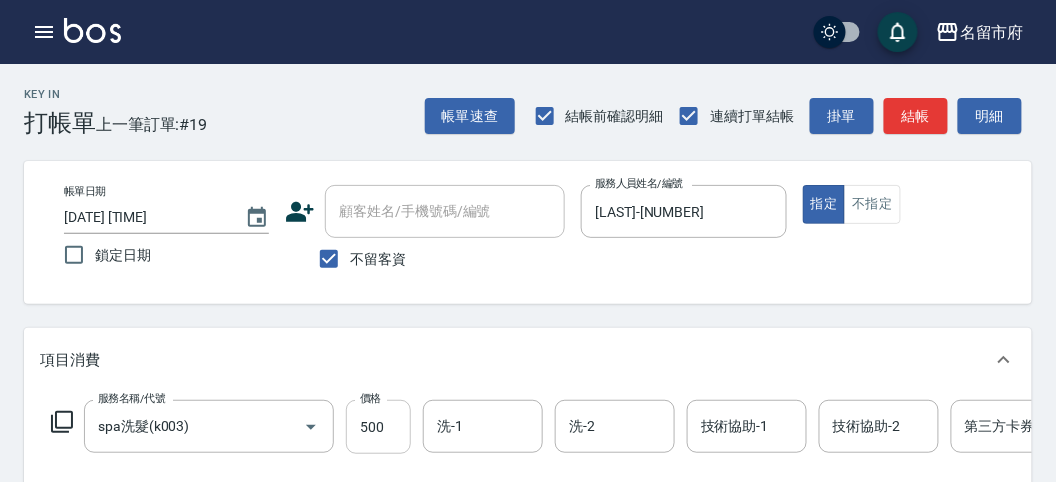click on "500" at bounding box center [378, 427] 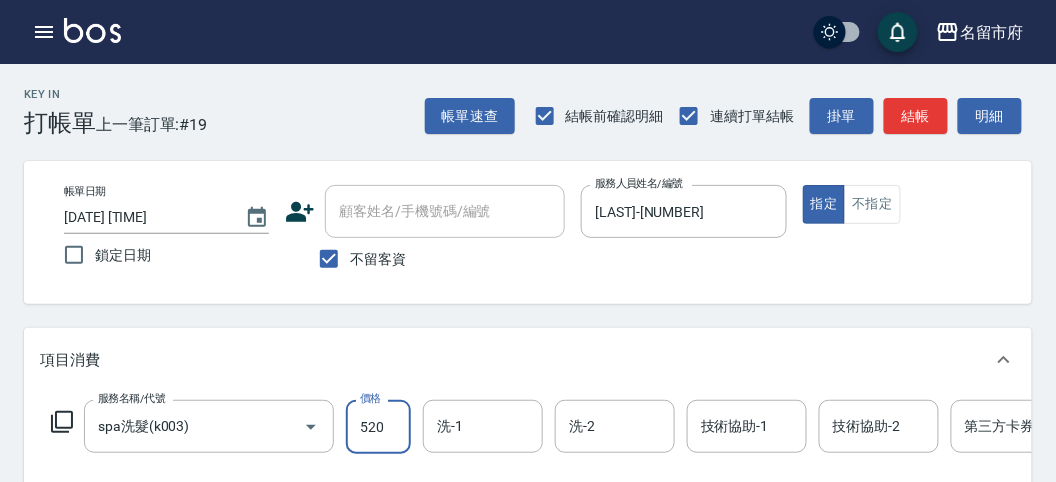 type on "520" 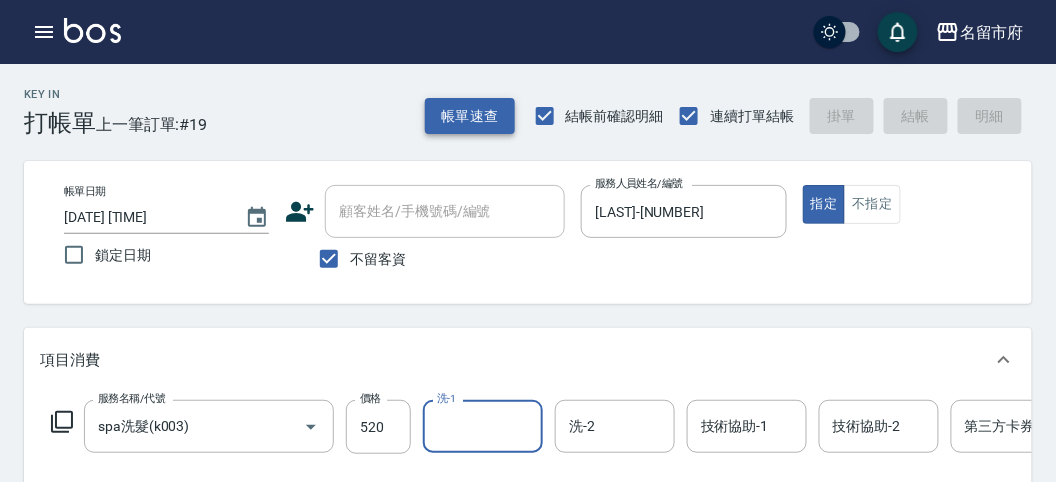 click on "帳單速查" at bounding box center [470, 116] 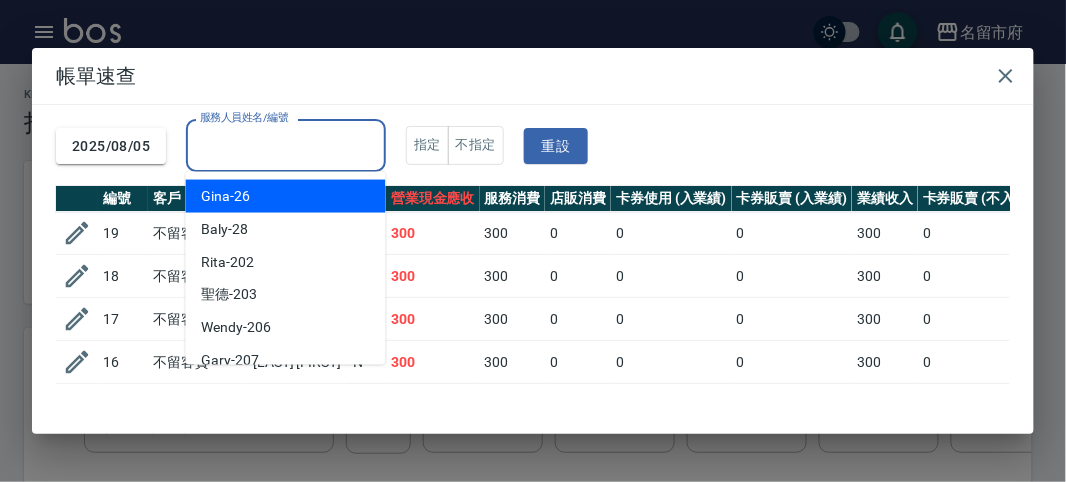 click on "服務人員姓名/編號" at bounding box center (286, 145) 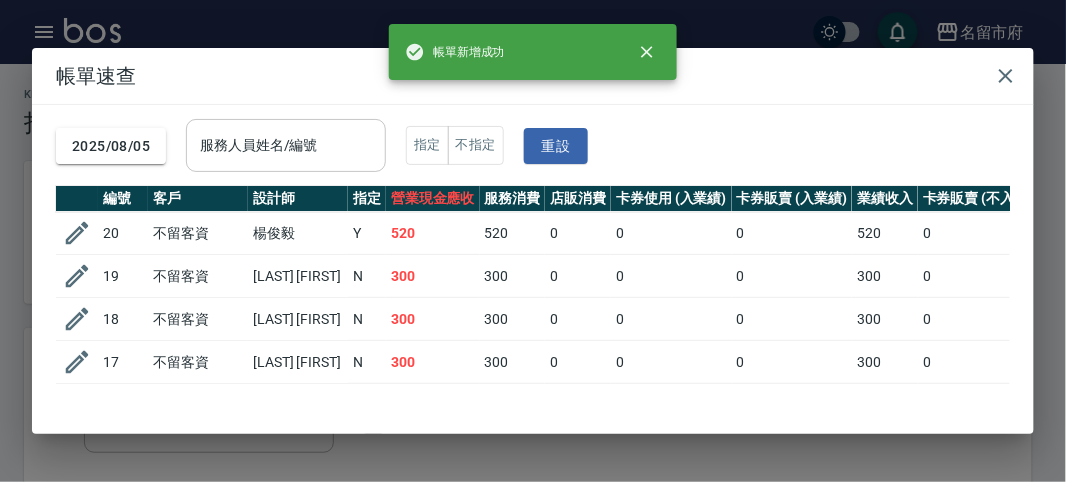 click on "服務人員姓名/編號" at bounding box center (286, 145) 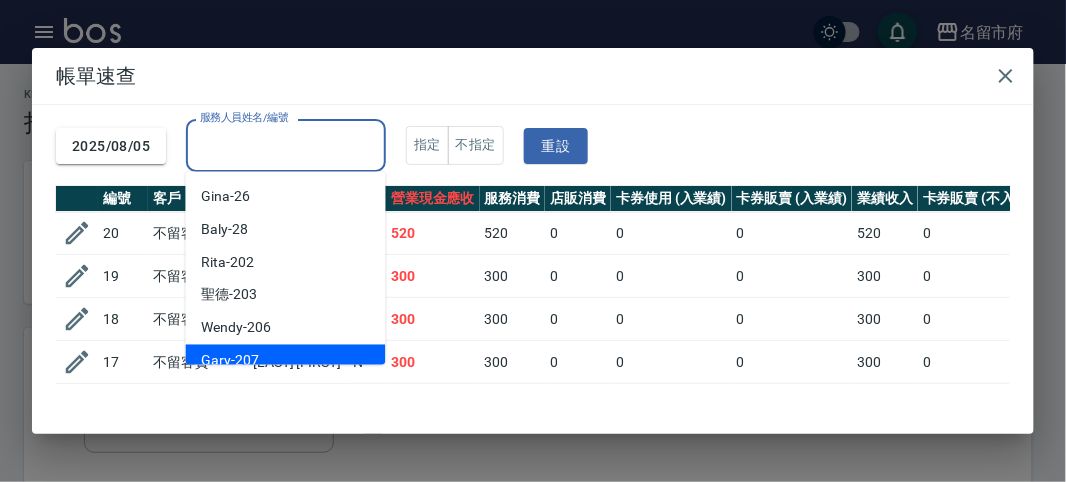 click on "Gary -207" at bounding box center [286, 361] 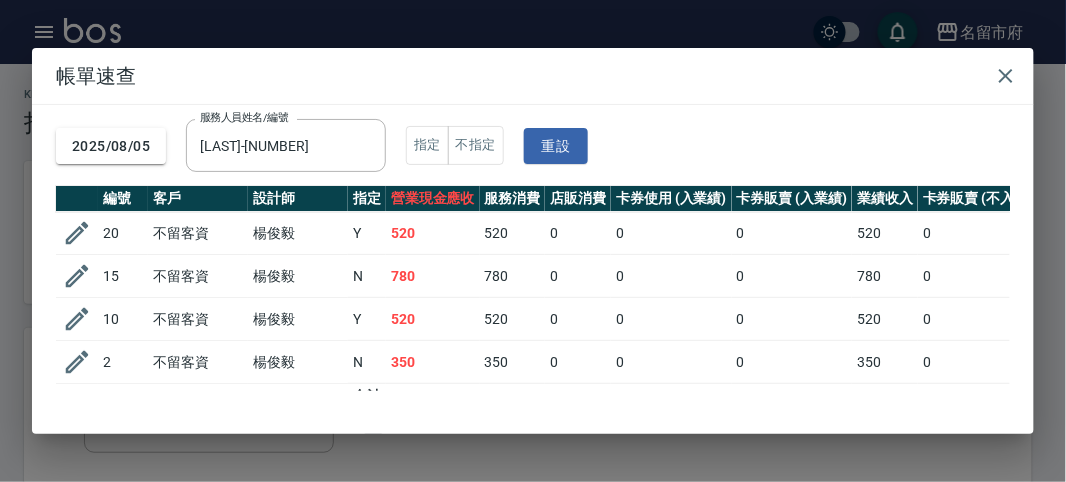 click on "520" at bounding box center [513, 233] 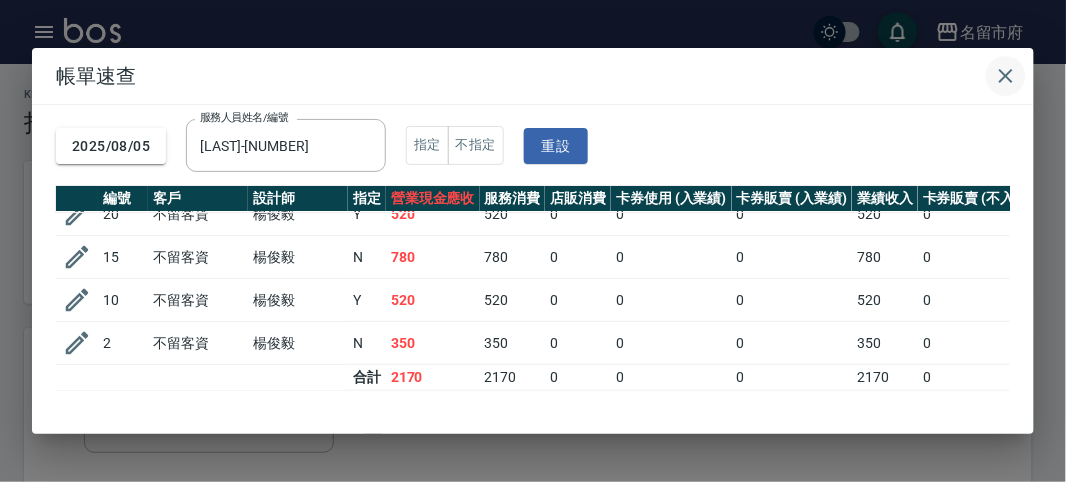 click 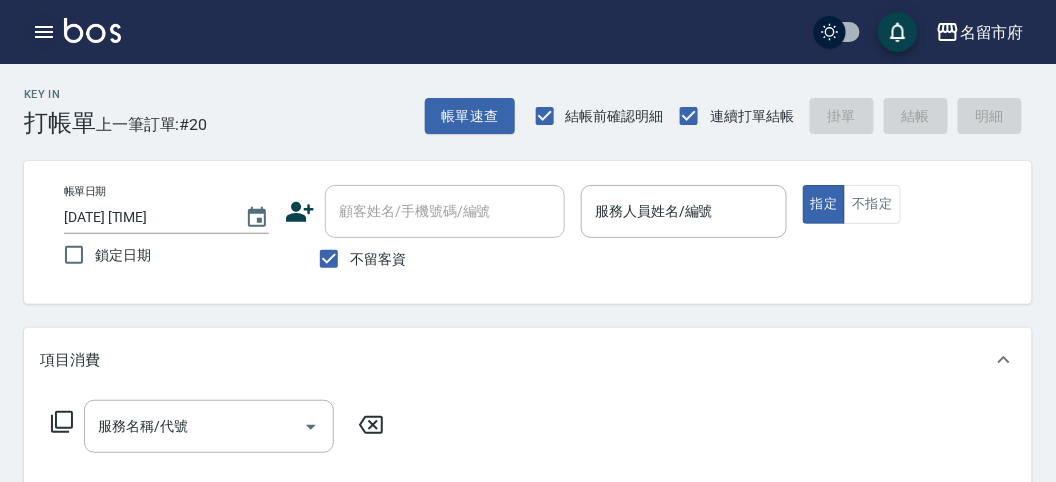 click 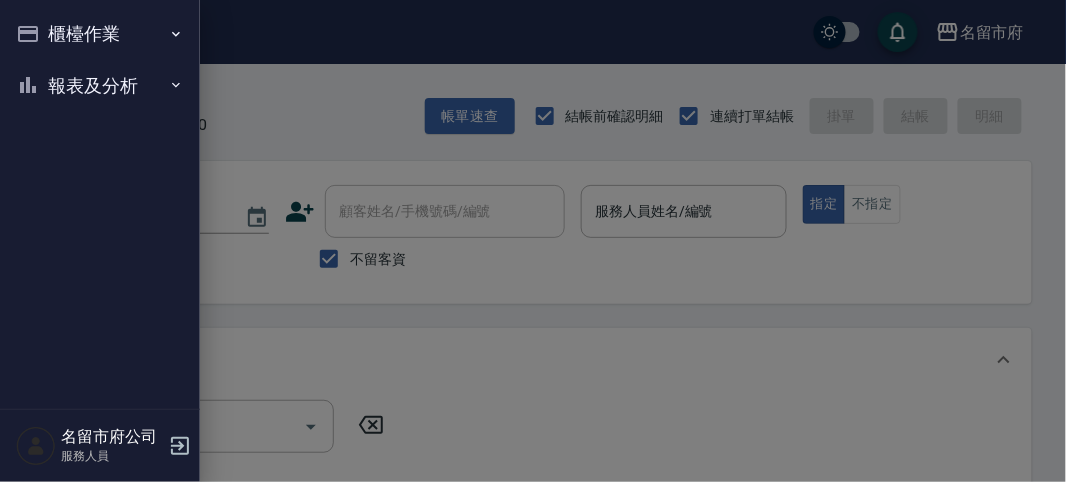 click on "報表及分析" at bounding box center (100, 86) 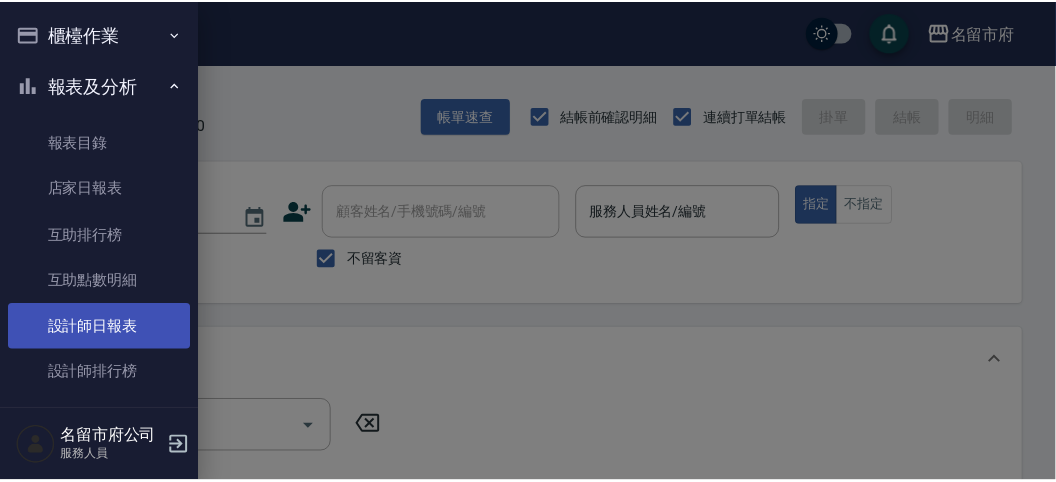 scroll, scrollTop: 65, scrollLeft: 0, axis: vertical 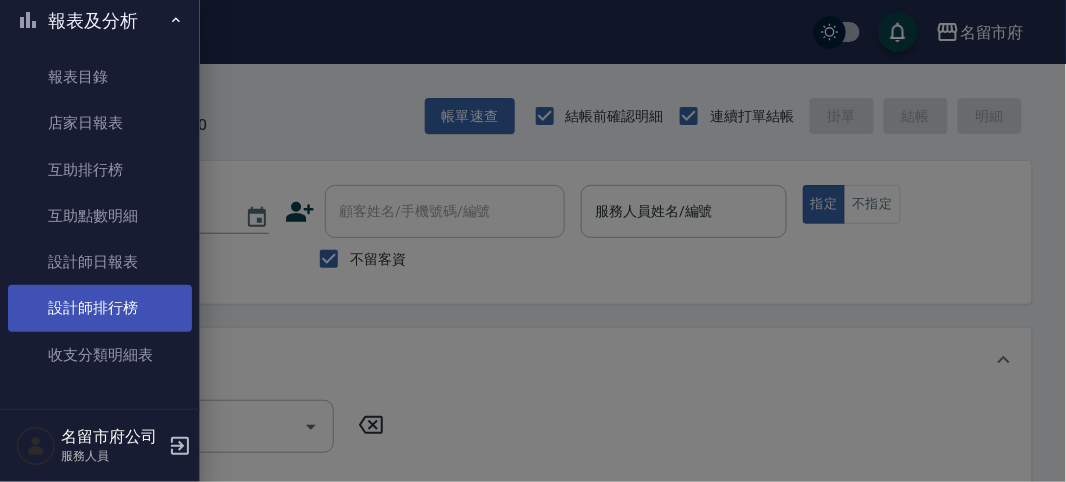 click on "設計師排行榜" at bounding box center [100, 308] 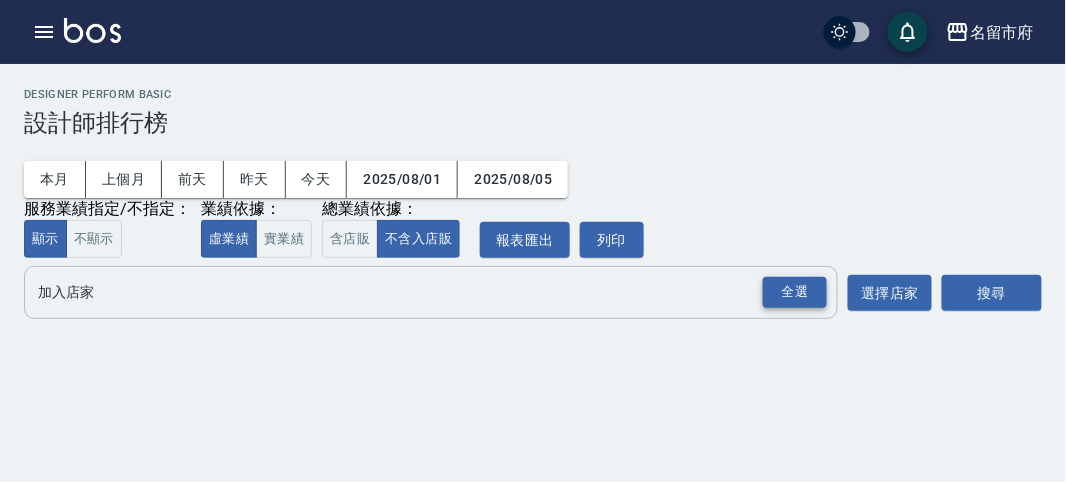click on "全選" at bounding box center [795, 292] 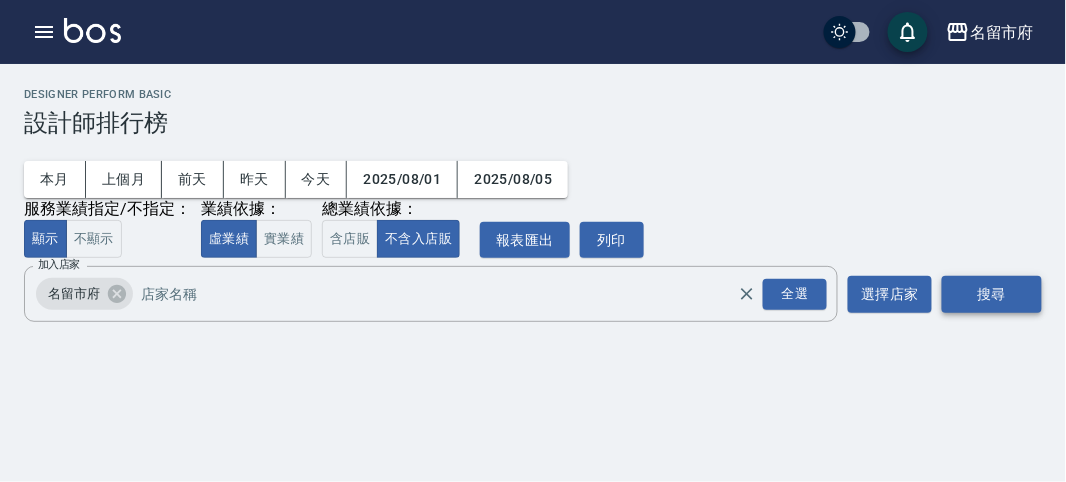 click on "搜尋" at bounding box center [992, 294] 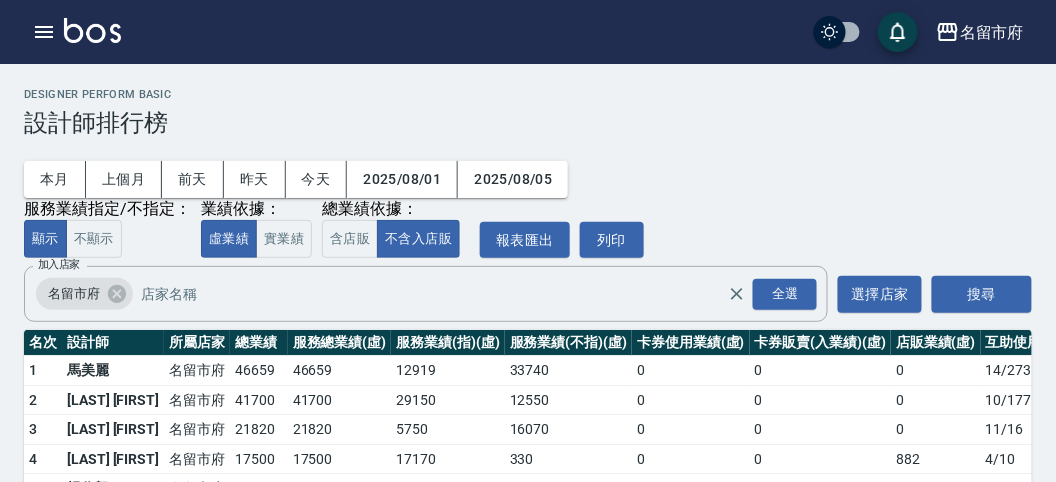 scroll, scrollTop: 175, scrollLeft: 0, axis: vertical 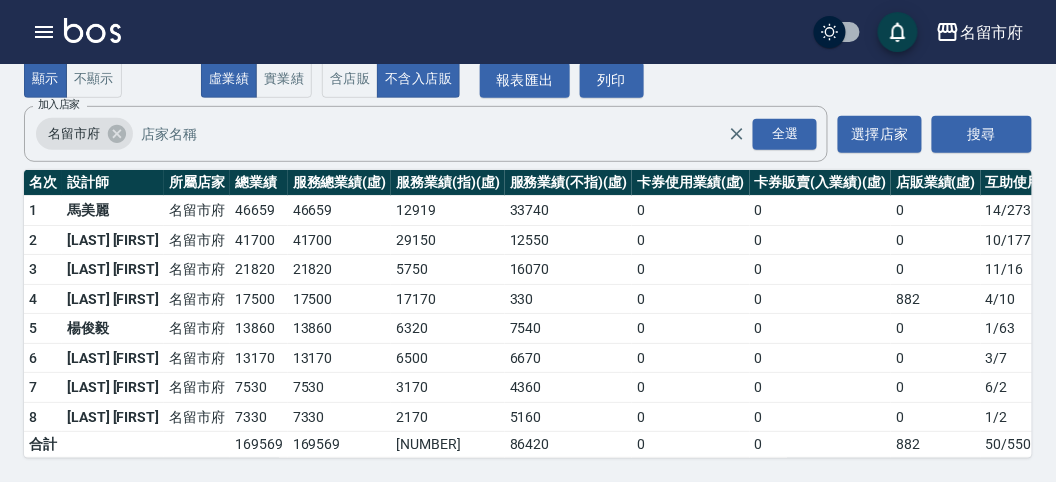 click at bounding box center (92, 30) 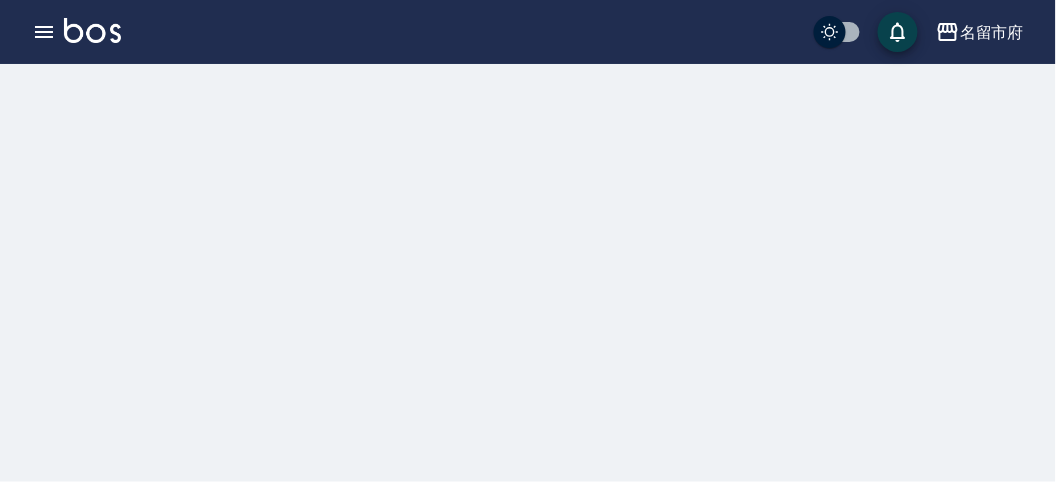 scroll, scrollTop: 0, scrollLeft: 0, axis: both 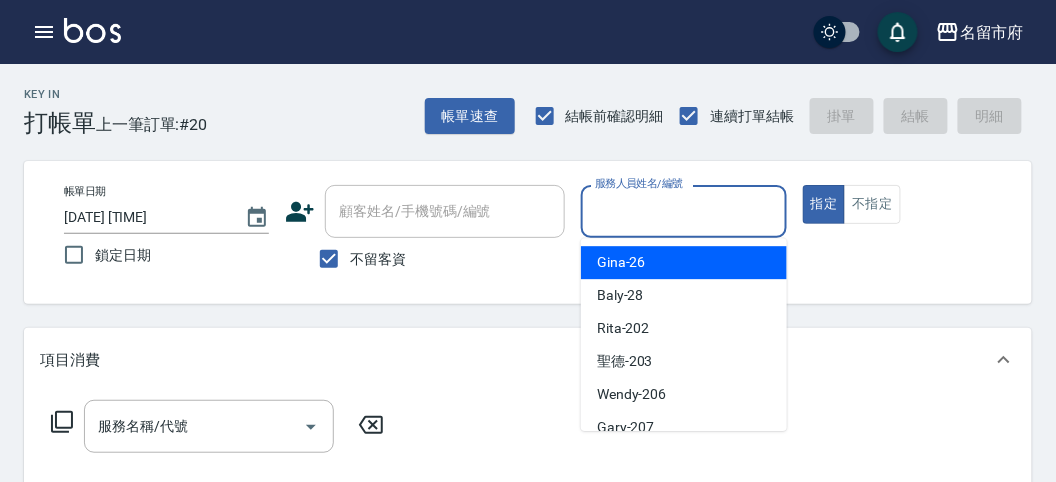 click on "服務人員姓名/編號" at bounding box center (683, 211) 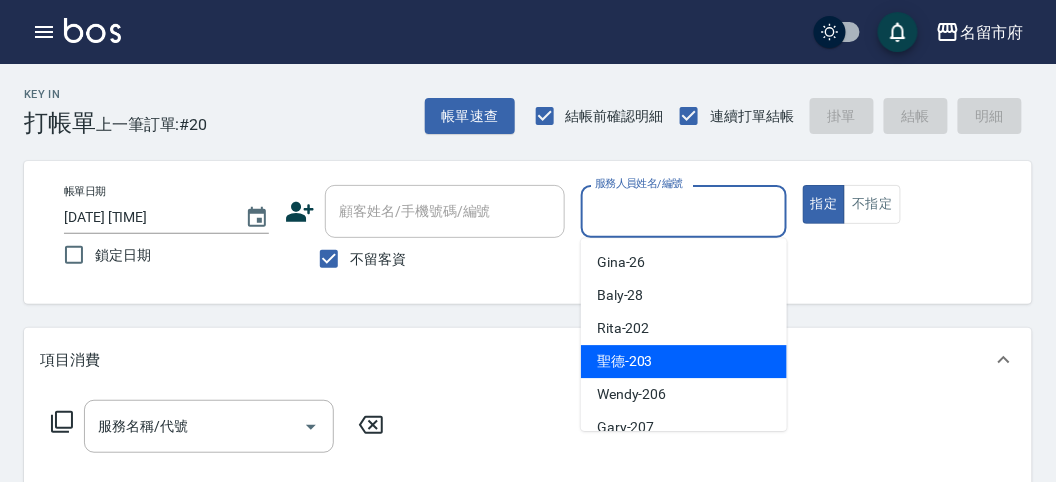 scroll, scrollTop: 111, scrollLeft: 0, axis: vertical 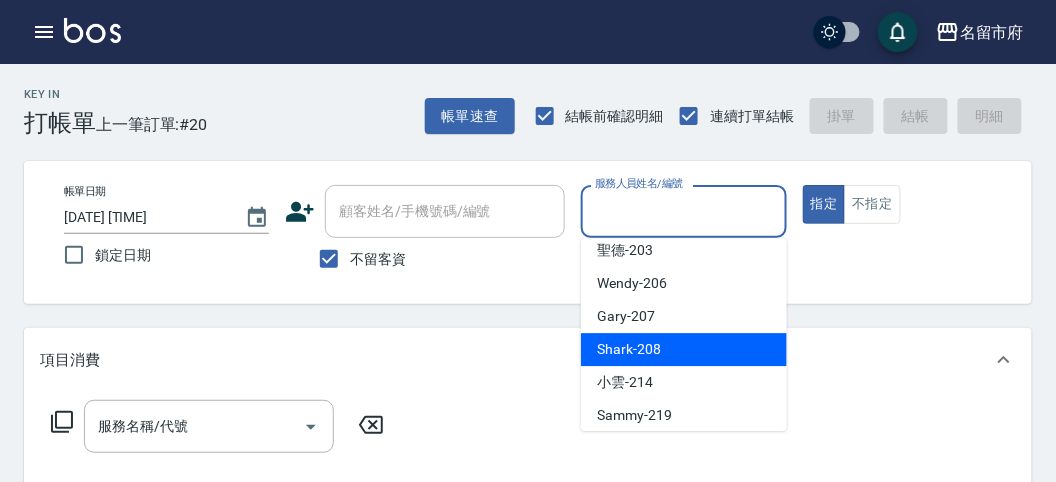 drag, startPoint x: 636, startPoint y: 345, endPoint x: 626, endPoint y: 357, distance: 15.6205 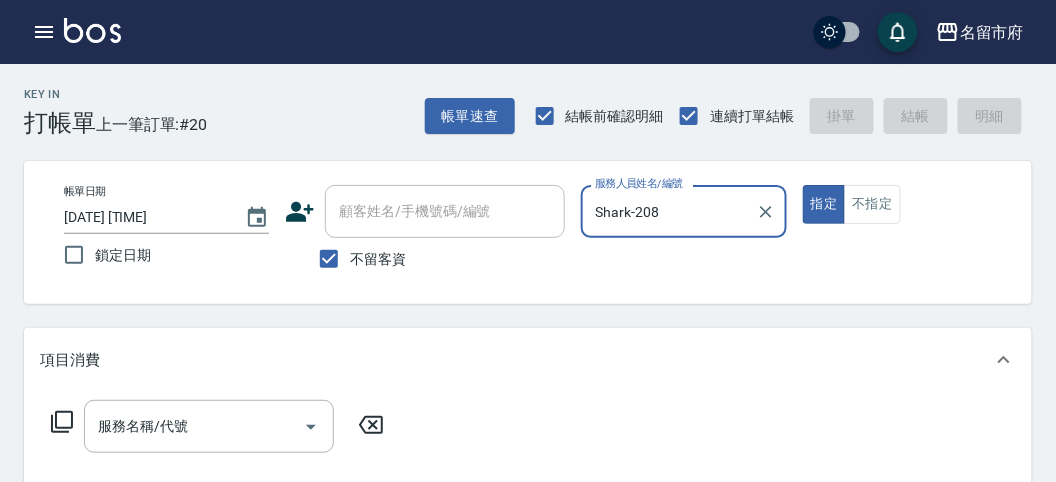 click 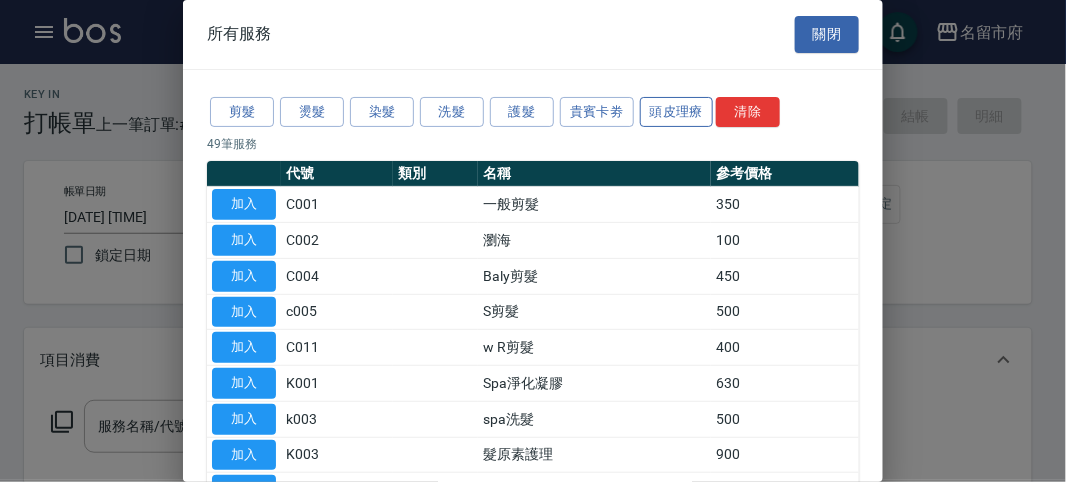 click on "頭皮理療" at bounding box center [677, 112] 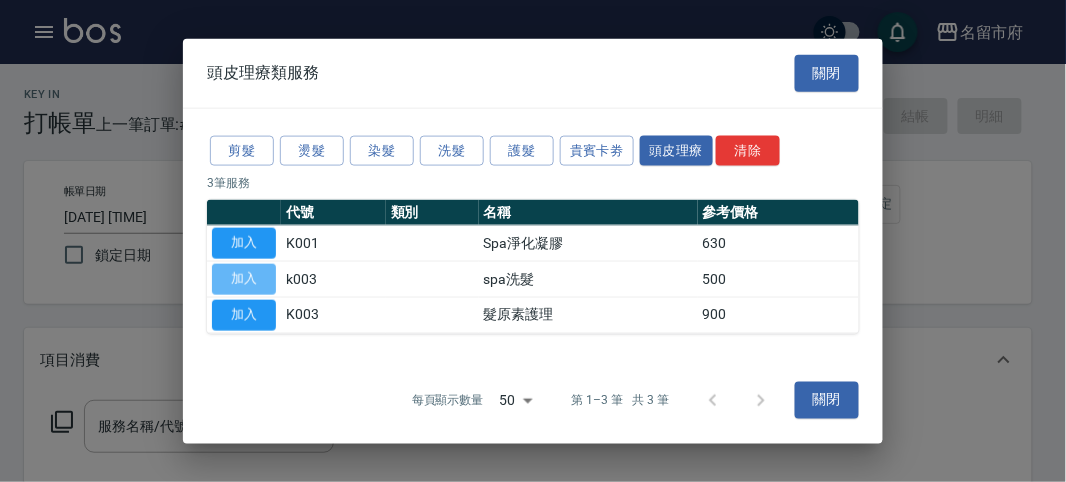 drag, startPoint x: 249, startPoint y: 276, endPoint x: 201, endPoint y: 370, distance: 105.546196 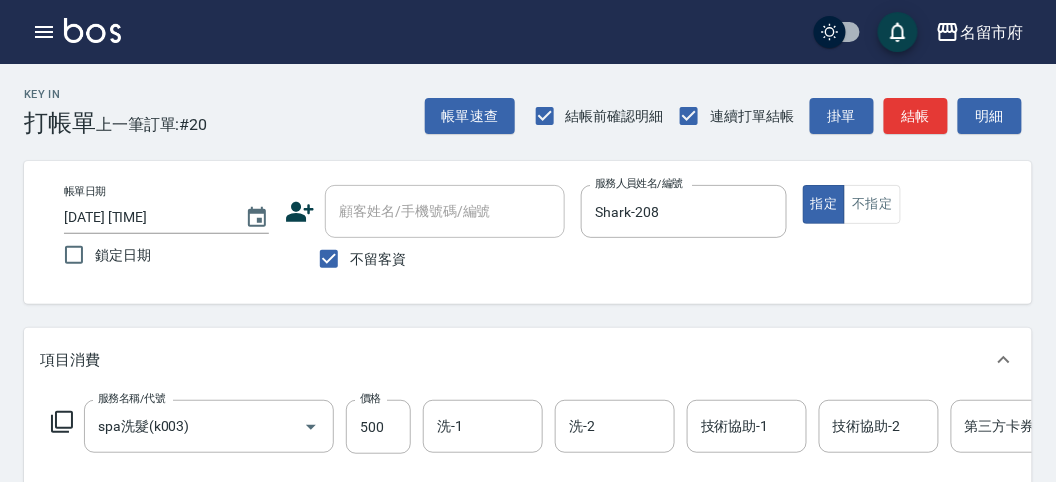 click 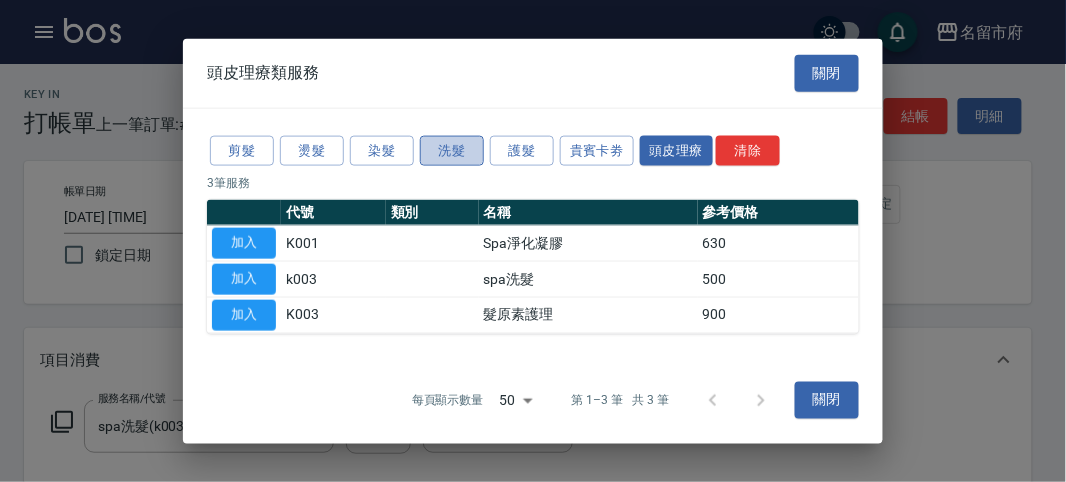 click on "洗髮" at bounding box center [452, 150] 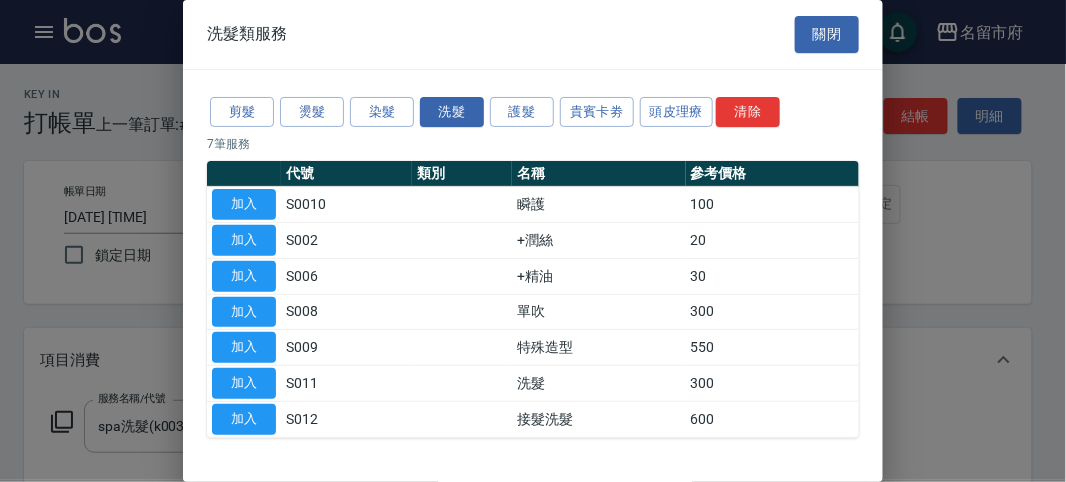 click on "加入" at bounding box center (244, 240) 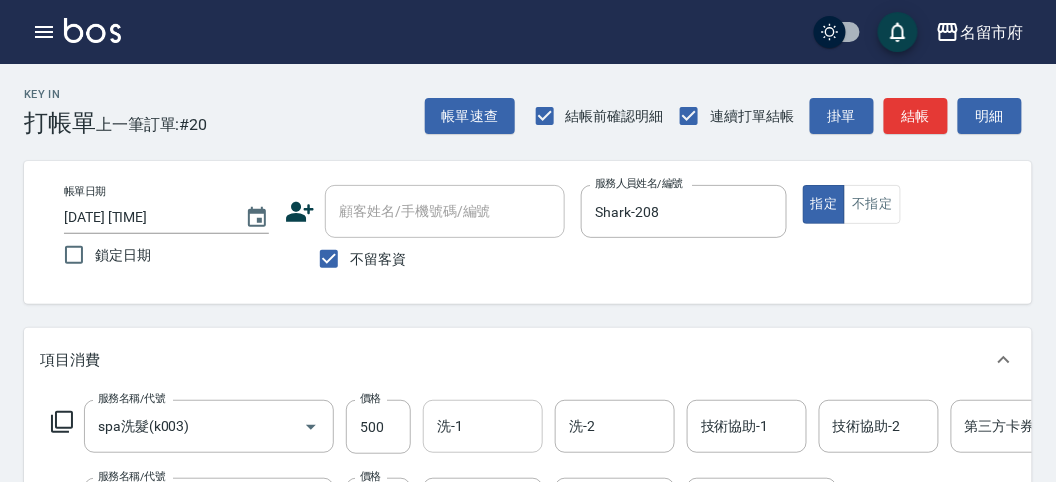 click on "洗-1" at bounding box center (483, 426) 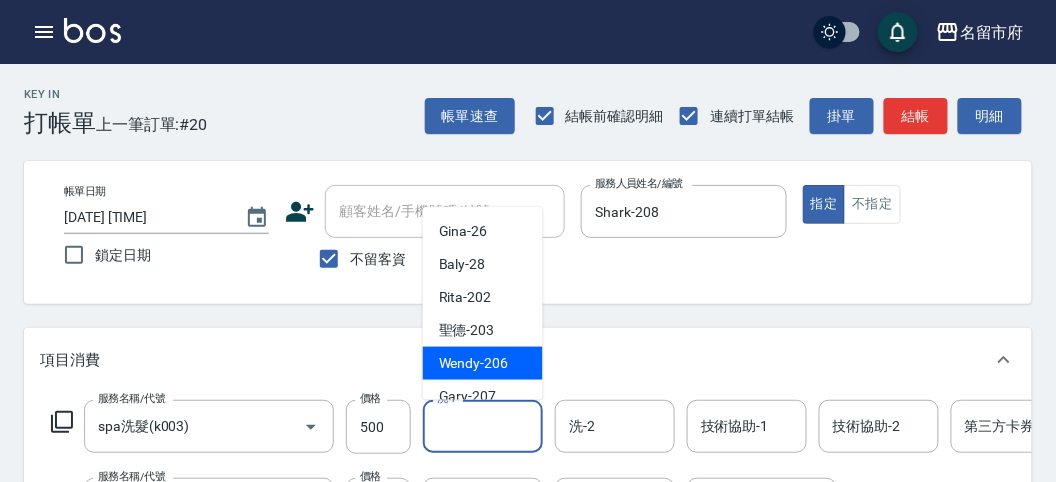 scroll, scrollTop: 153, scrollLeft: 0, axis: vertical 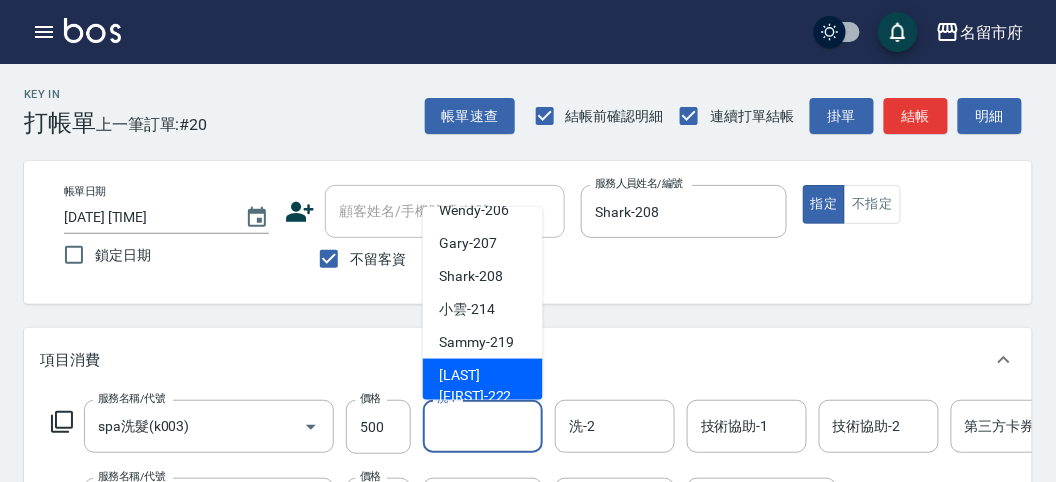 click on "[LAST]-[NUMBER]" at bounding box center (483, 386) 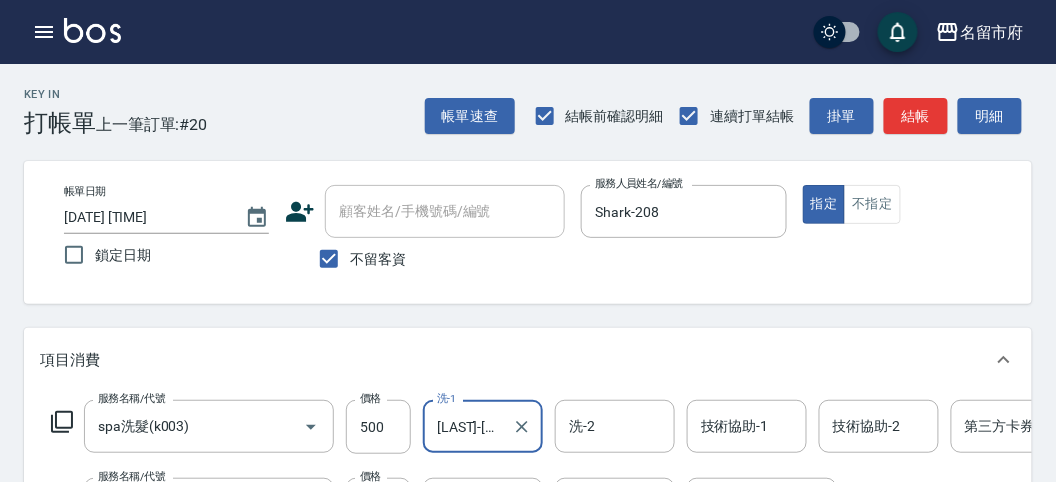 scroll, scrollTop: 111, scrollLeft: 0, axis: vertical 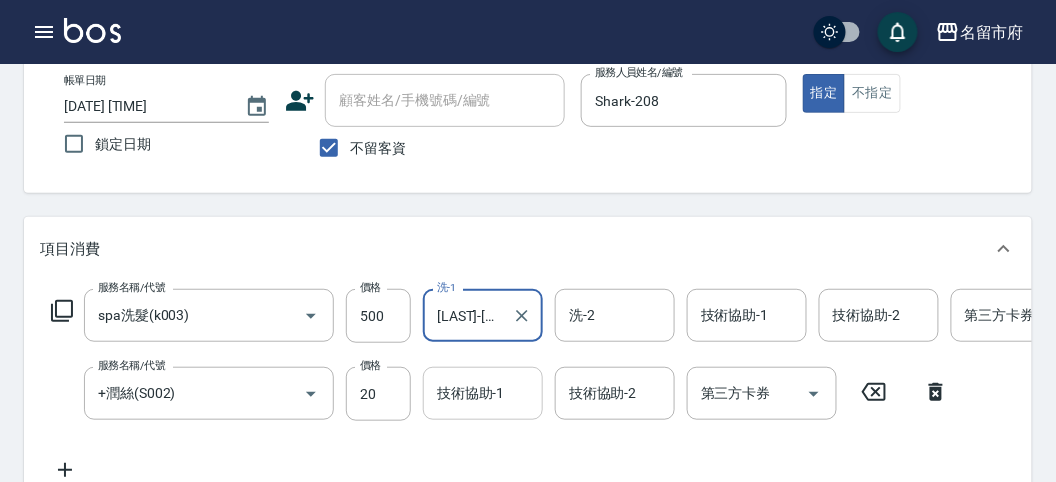 click on "技術協助-1" at bounding box center (483, 393) 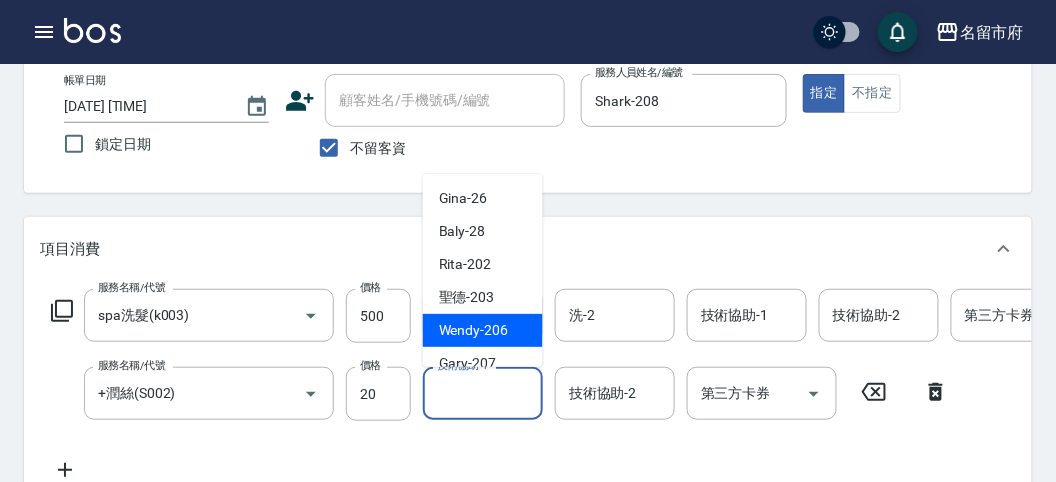 scroll, scrollTop: 153, scrollLeft: 0, axis: vertical 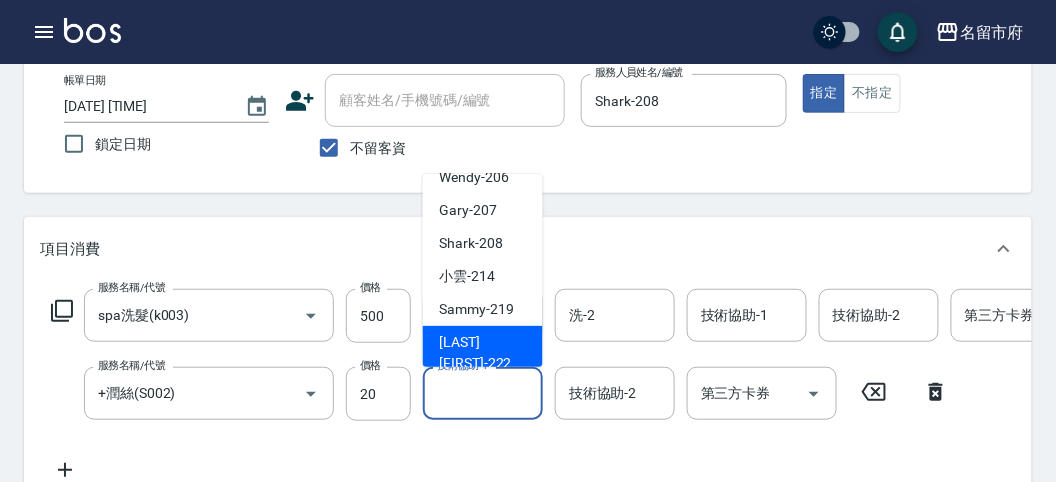 click on "[LAST]-[NUMBER]" at bounding box center [483, 353] 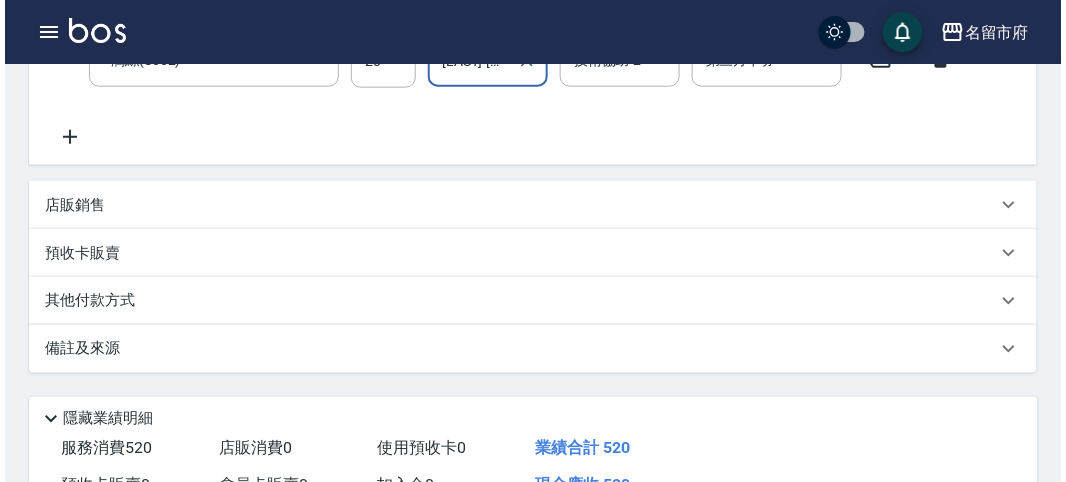scroll, scrollTop: 682, scrollLeft: 0, axis: vertical 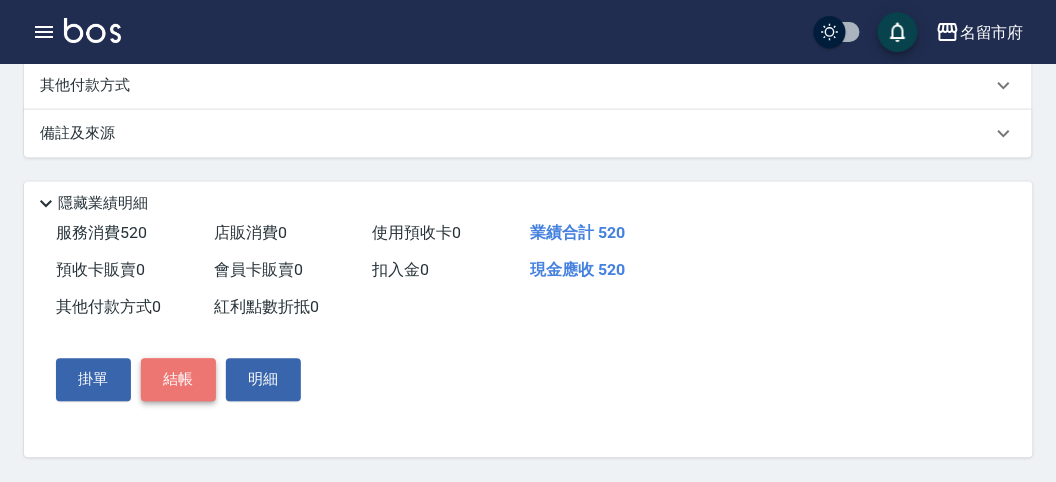 click on "結帳" at bounding box center (178, 380) 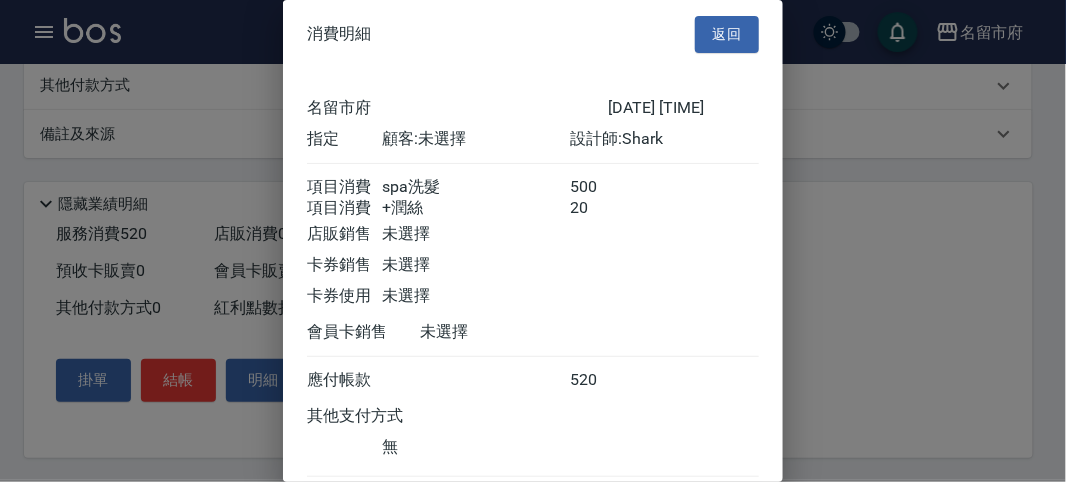 scroll, scrollTop: 133, scrollLeft: 0, axis: vertical 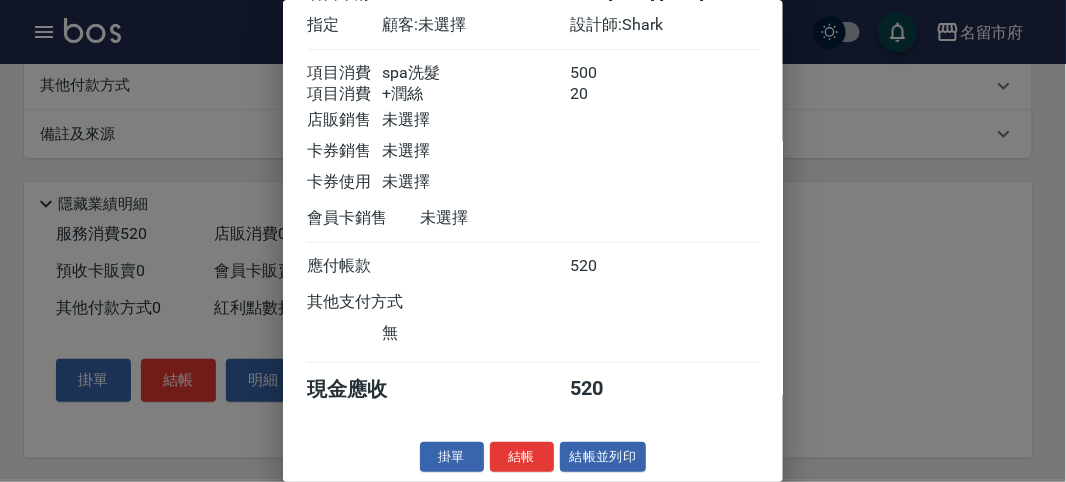 click on "結帳" at bounding box center (522, 457) 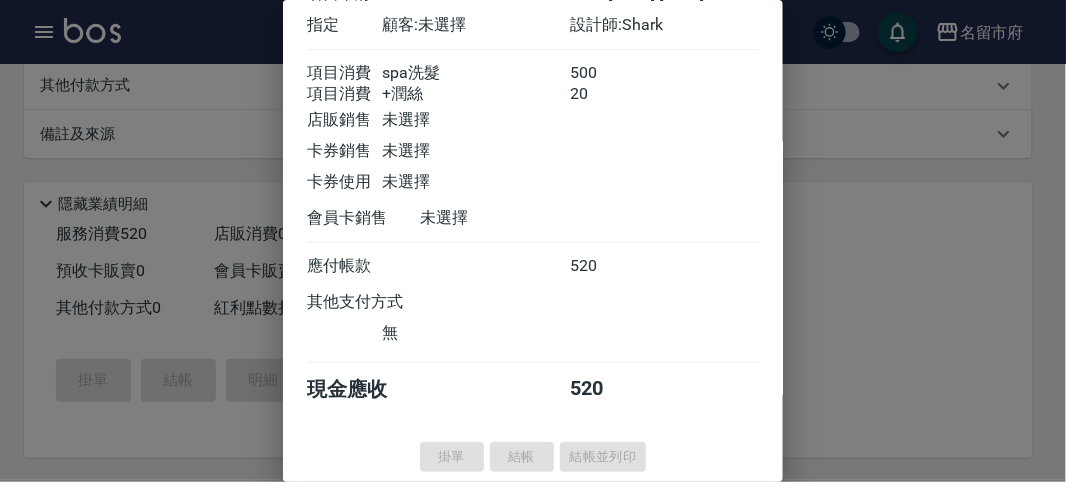 type on "[DATE] [TIME]" 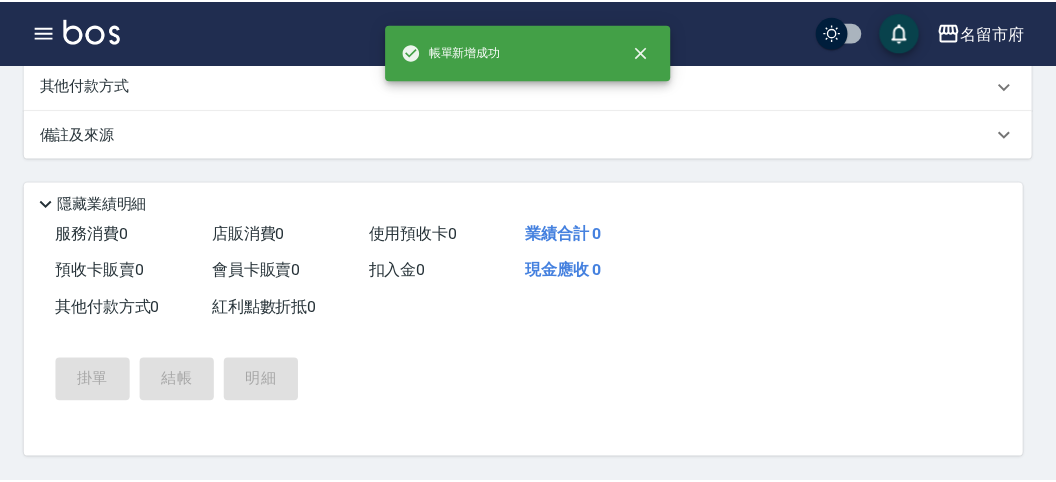 scroll, scrollTop: 0, scrollLeft: 0, axis: both 